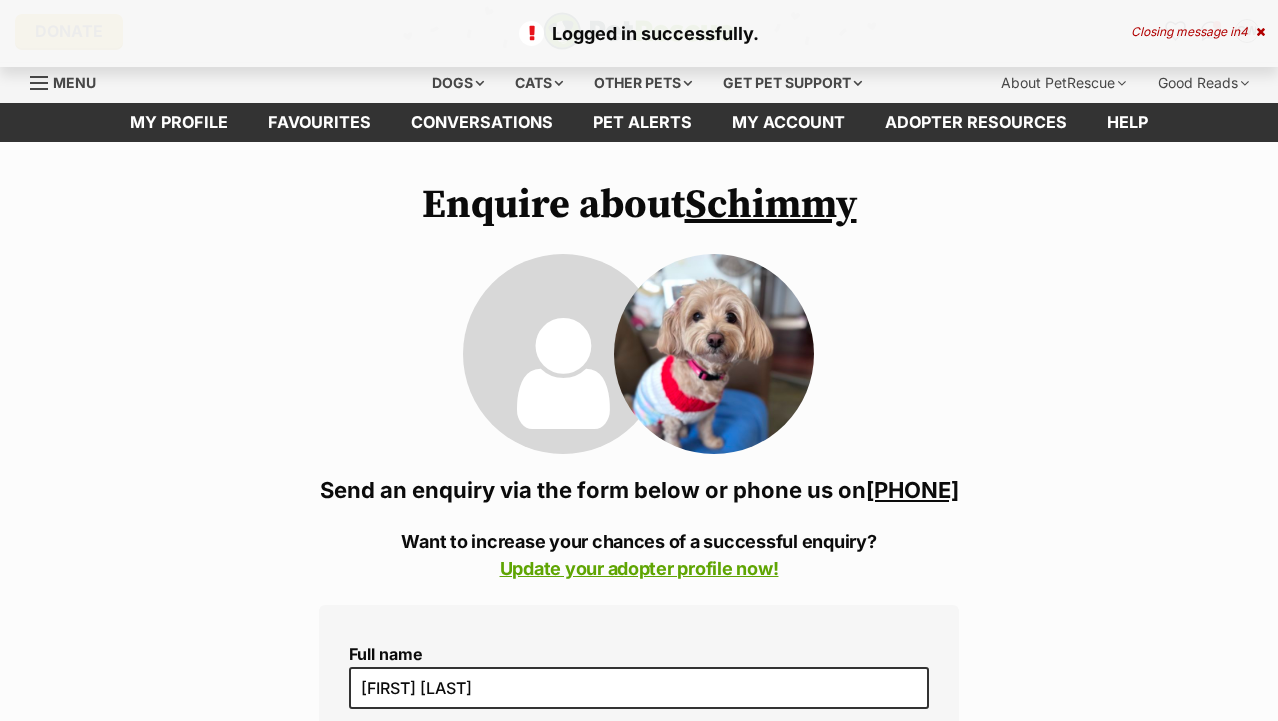 scroll, scrollTop: 0, scrollLeft: 0, axis: both 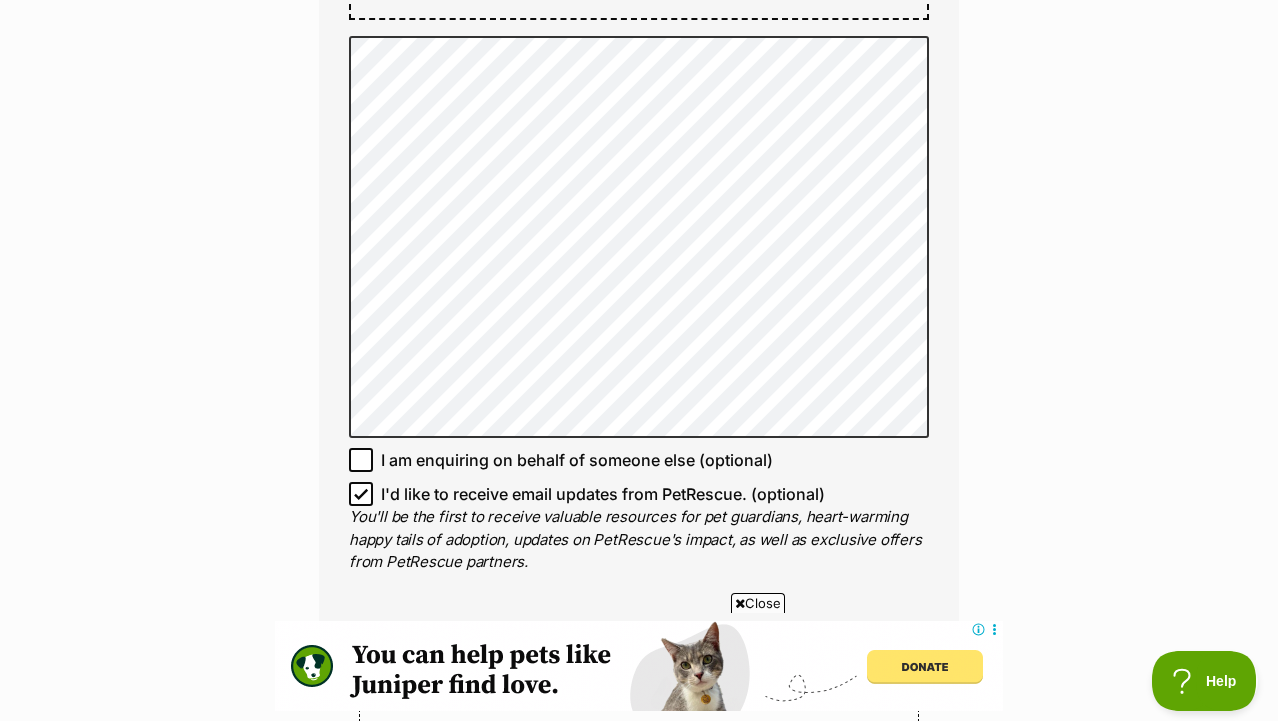 click on "Enquire about  Schimmy
0411044739
Send an enquiry via the form below or phone us on
04110*****
Want to increase your chances of a successful enquiry?
Update your adopter profile now!
Full name Googie Withers
Email
We require this to be able to send you communications regarding your pet enquiry.
creativeservices21@gmail.com
Phone number United States +1 United Kingdom +44 Afghanistan (‫افغانستان‬‎) +93 Albania (Shqipëri) +355 Algeria (‫الجزائر‬‎) +213 American Samoa +1684 Andorra +376 Angola +244 Anguilla +1264 Antigua and Barbuda +1268 Argentina +54 Armenia (Հայաստան) +374 Aruba +297 Australia +61 Austria (Österreich) +43 Azerbaijan (Azərbaycan) +994 Bahamas +1242 Bahrain (‫البحرين‬‎) +973 Bangladesh (বাংলাদেশ) +880 Barbados +1246 Belarus (Беларусь) +375 Belgium (België) +32 Belize +501 Benin (Bénin) +229 Bermuda +1441 Bhutan (འབྲུག) +975 Bolivia +591 +387 Botswana +1" at bounding box center [639, 95] 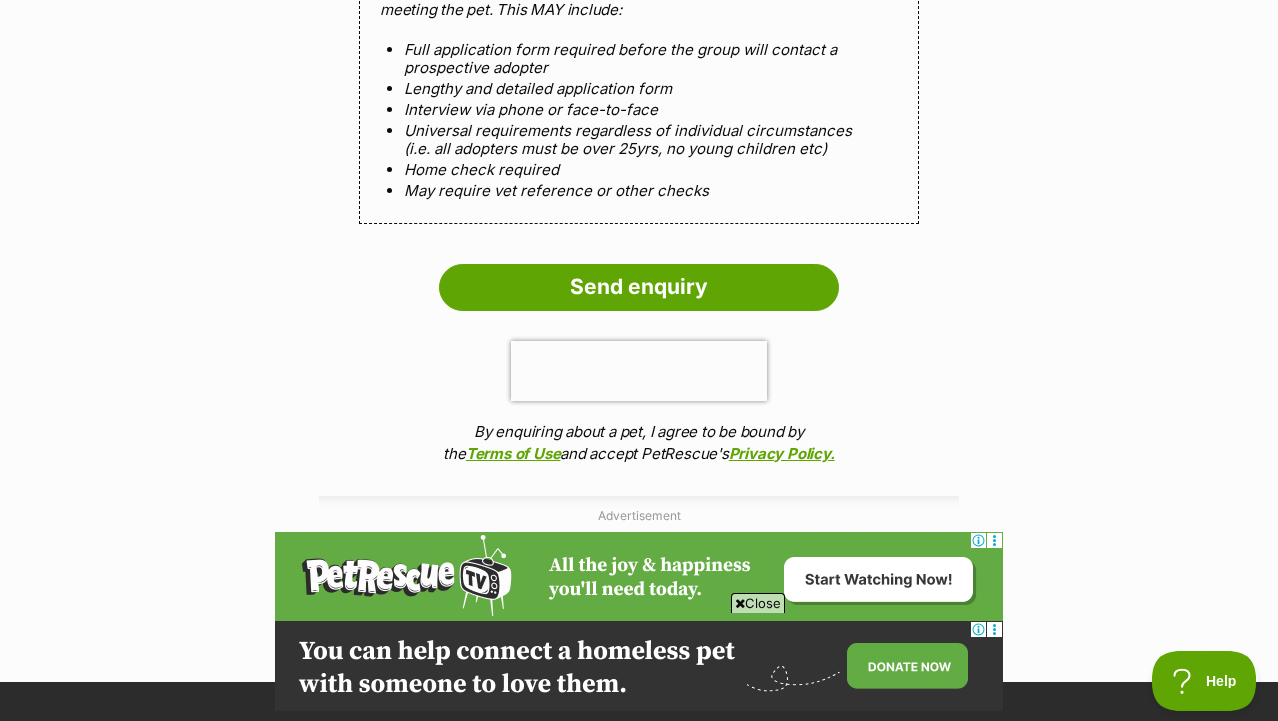 scroll, scrollTop: 0, scrollLeft: 0, axis: both 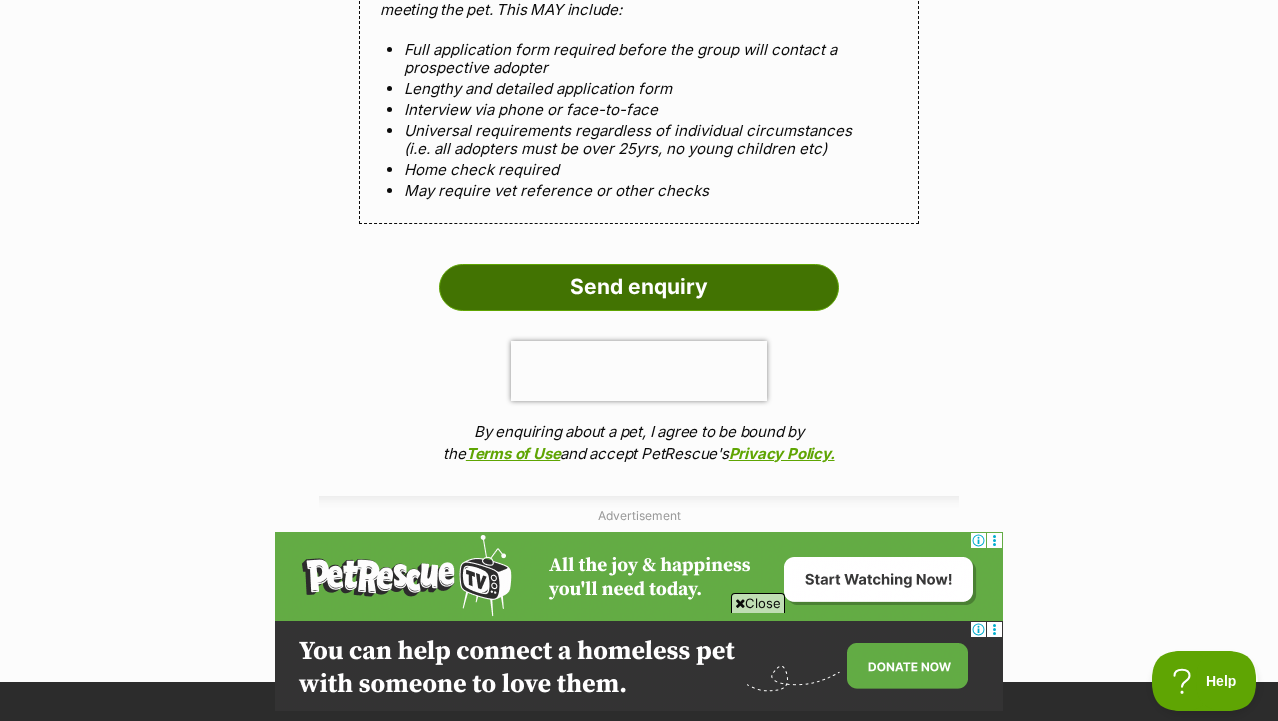 click on "Send enquiry" at bounding box center [639, 287] 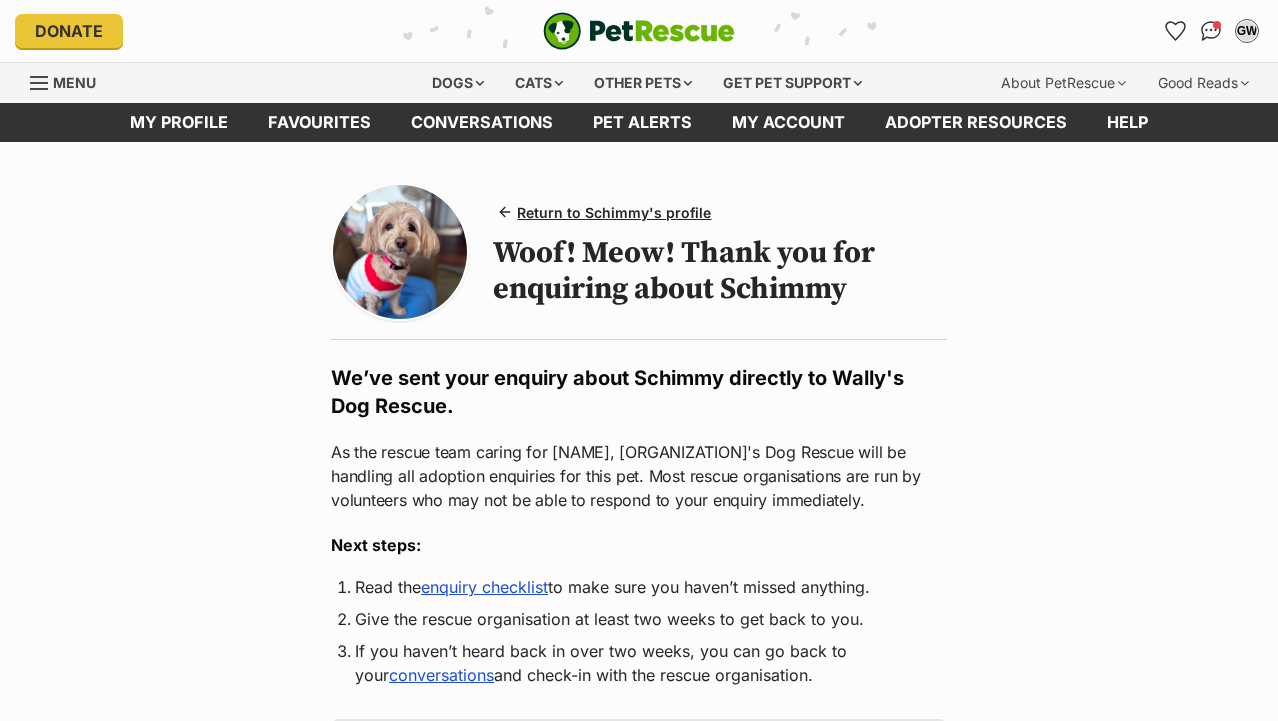 scroll, scrollTop: 0, scrollLeft: 0, axis: both 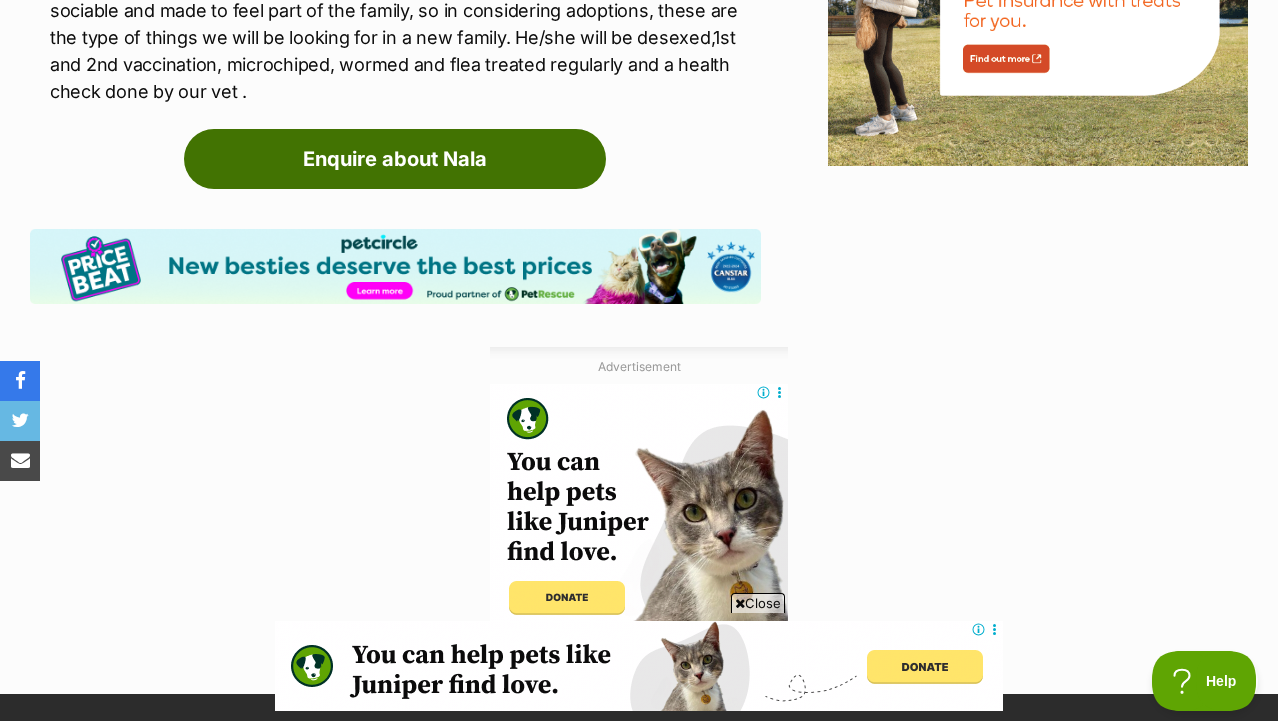 click on "Enquire about Nala" at bounding box center [395, 159] 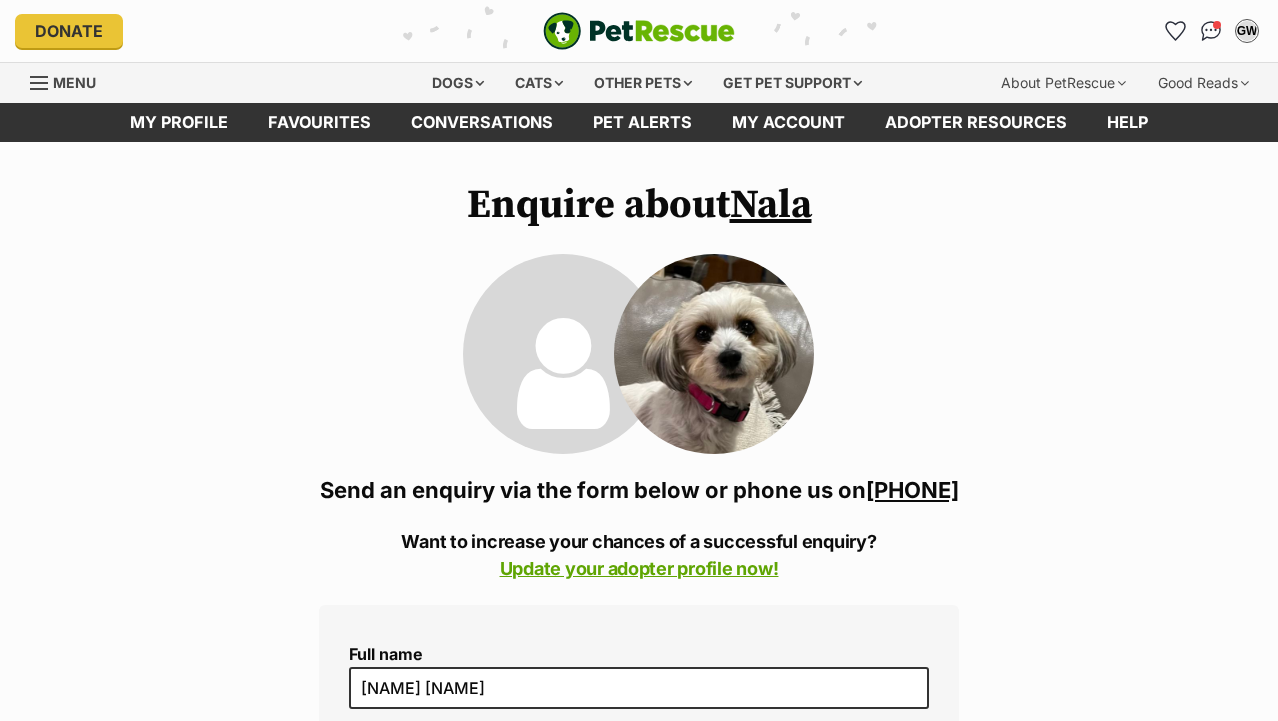 scroll, scrollTop: 0, scrollLeft: 0, axis: both 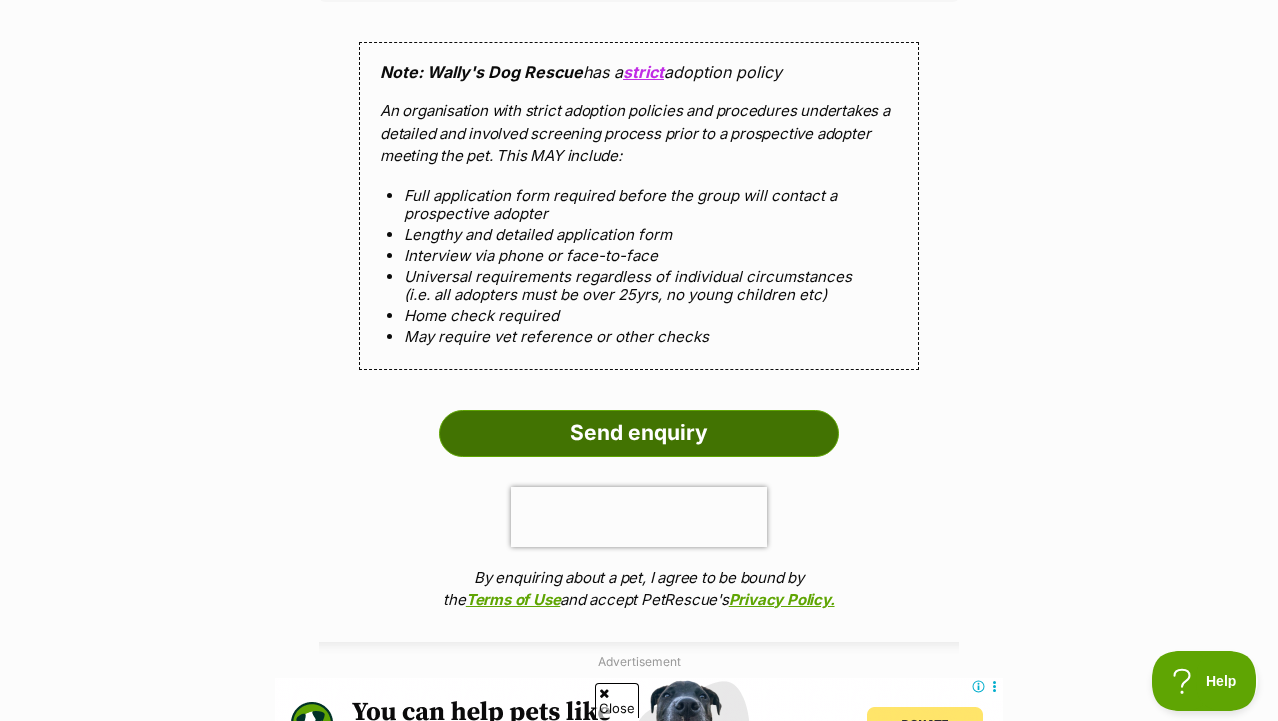 click on "Send enquiry" at bounding box center [639, 433] 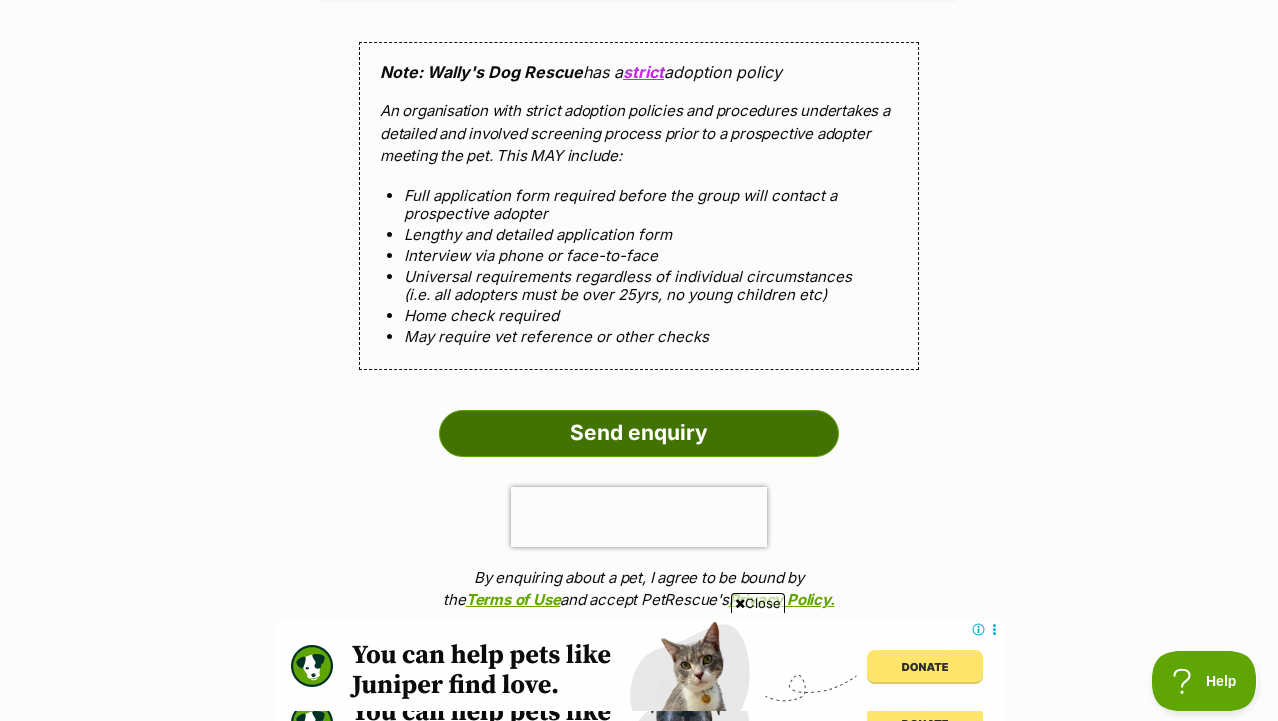 scroll, scrollTop: 0, scrollLeft: 0, axis: both 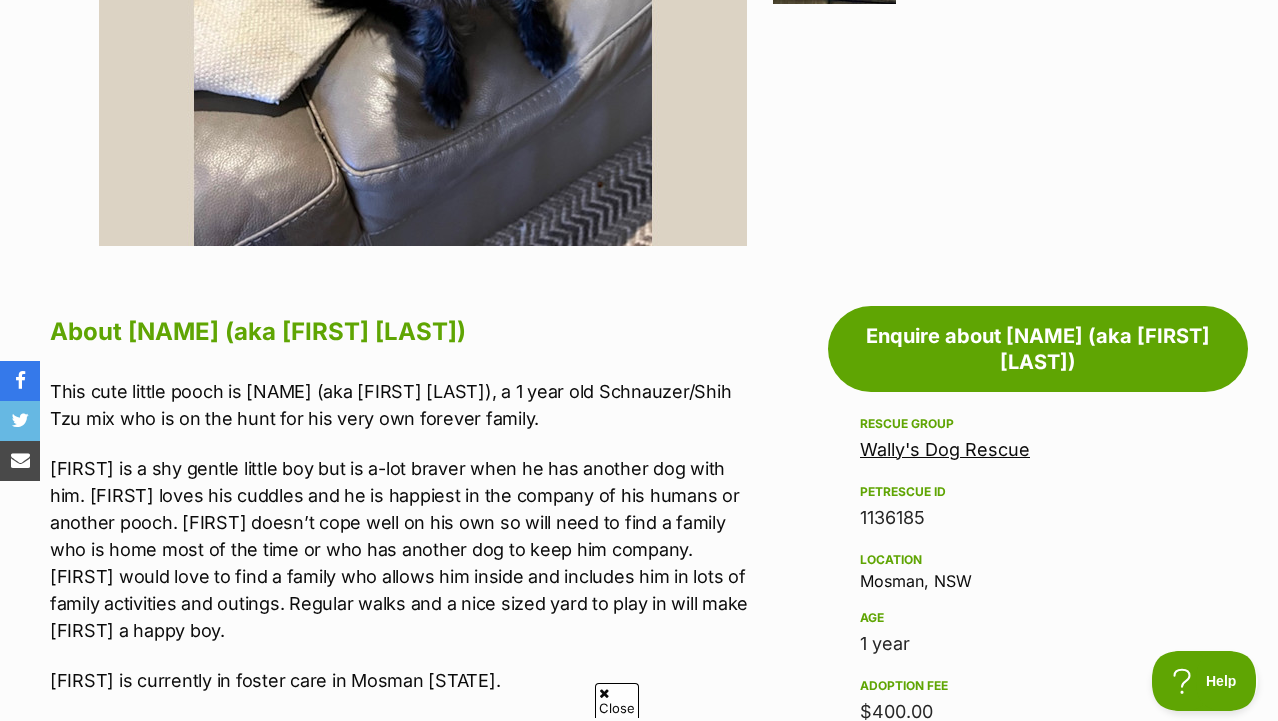 click on "Wally's Dog Rescue" at bounding box center (945, 449) 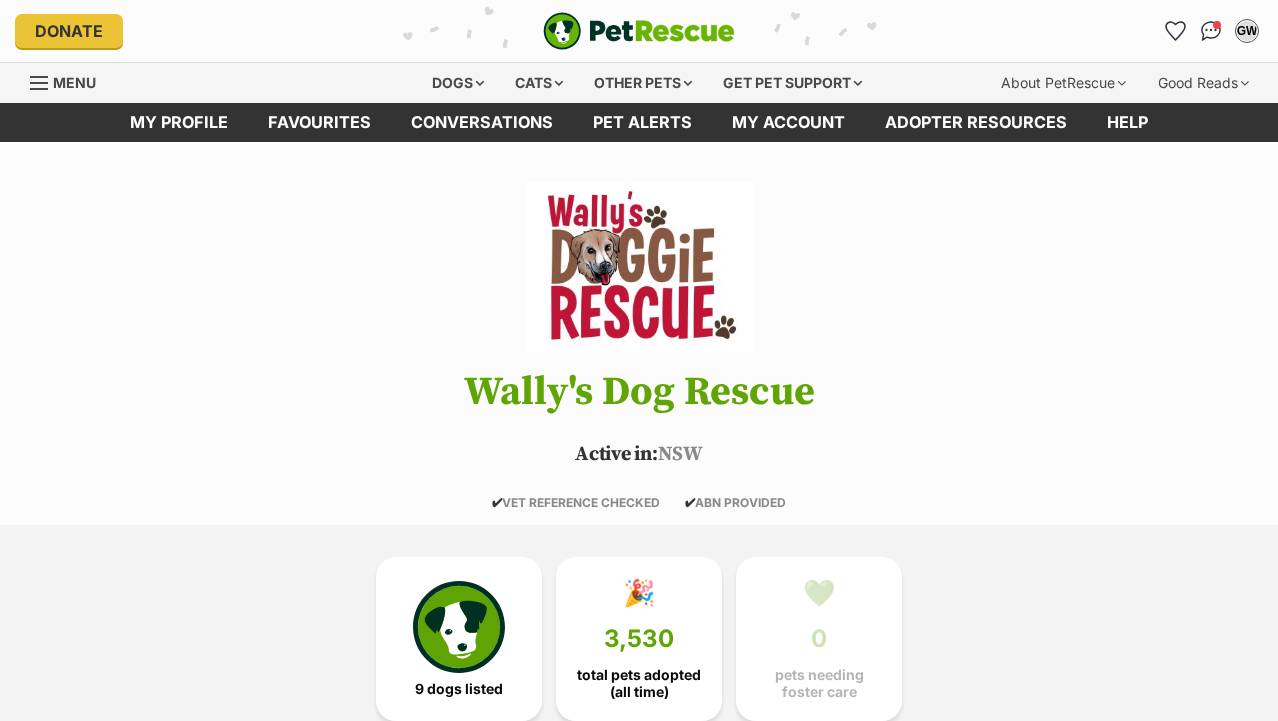 scroll, scrollTop: 0, scrollLeft: 0, axis: both 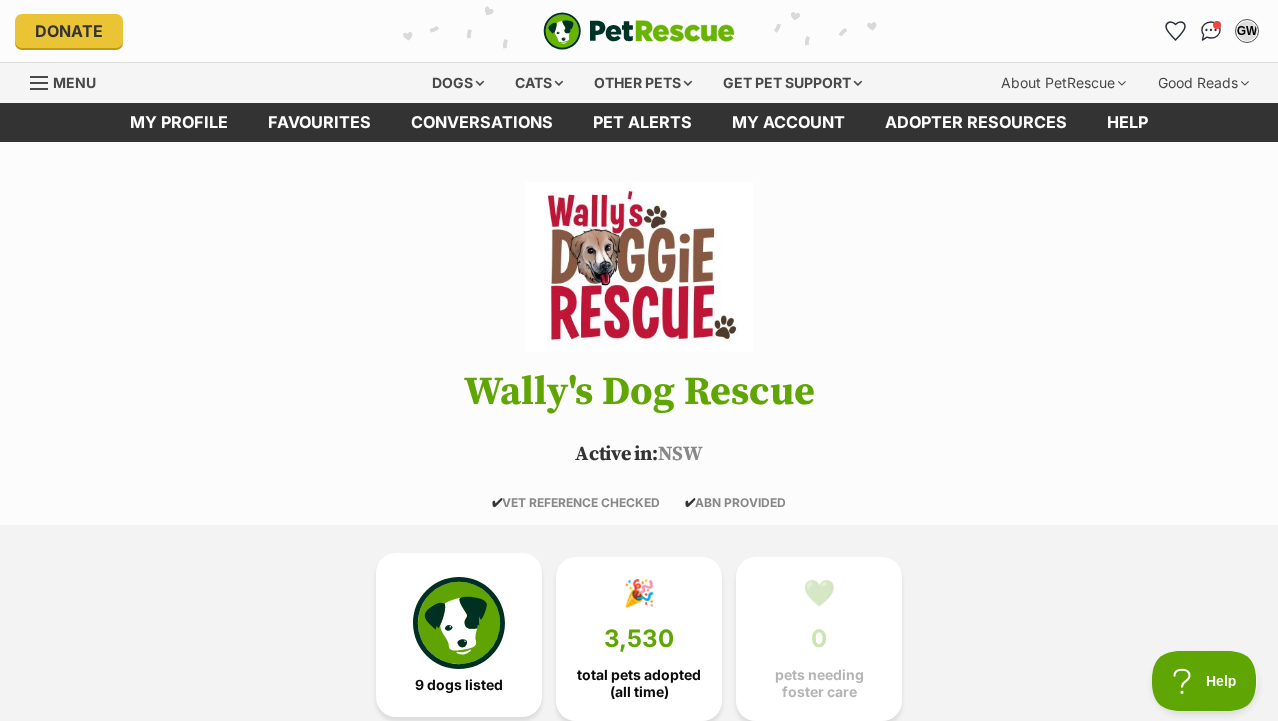 click at bounding box center [459, 623] 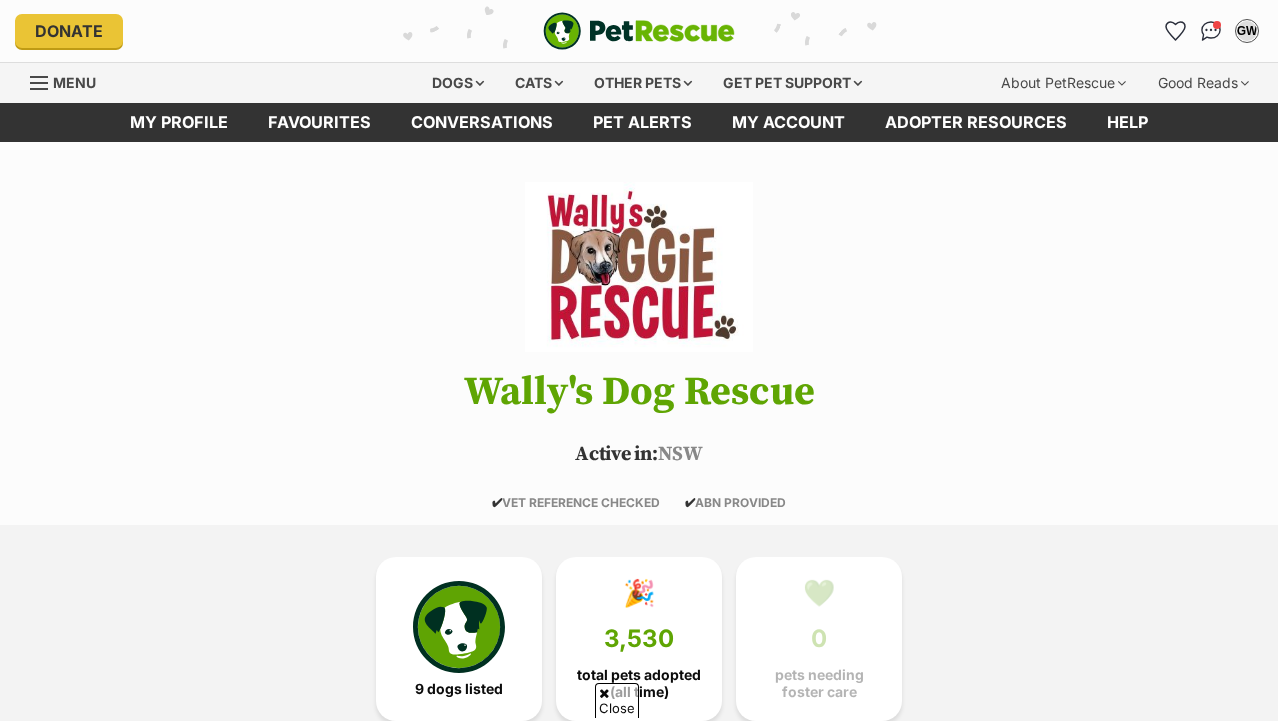 scroll, scrollTop: 1707, scrollLeft: 0, axis: vertical 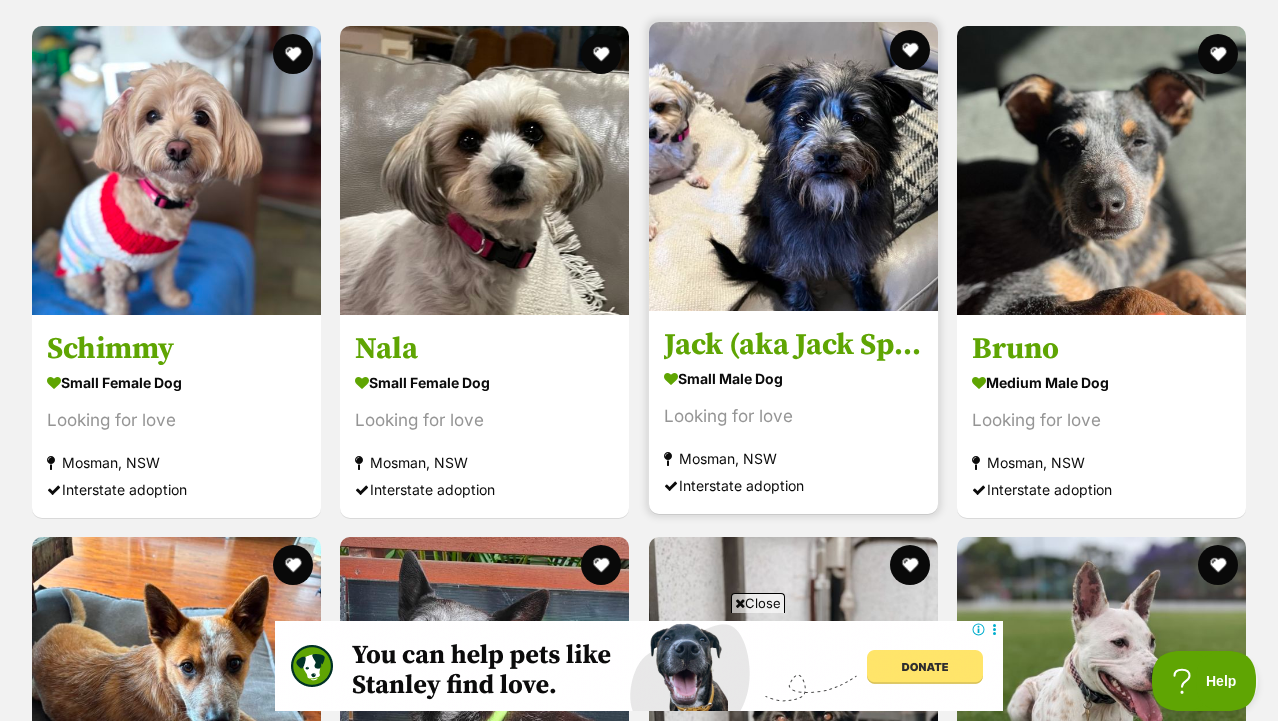 click on "small male Dog" at bounding box center (793, 378) 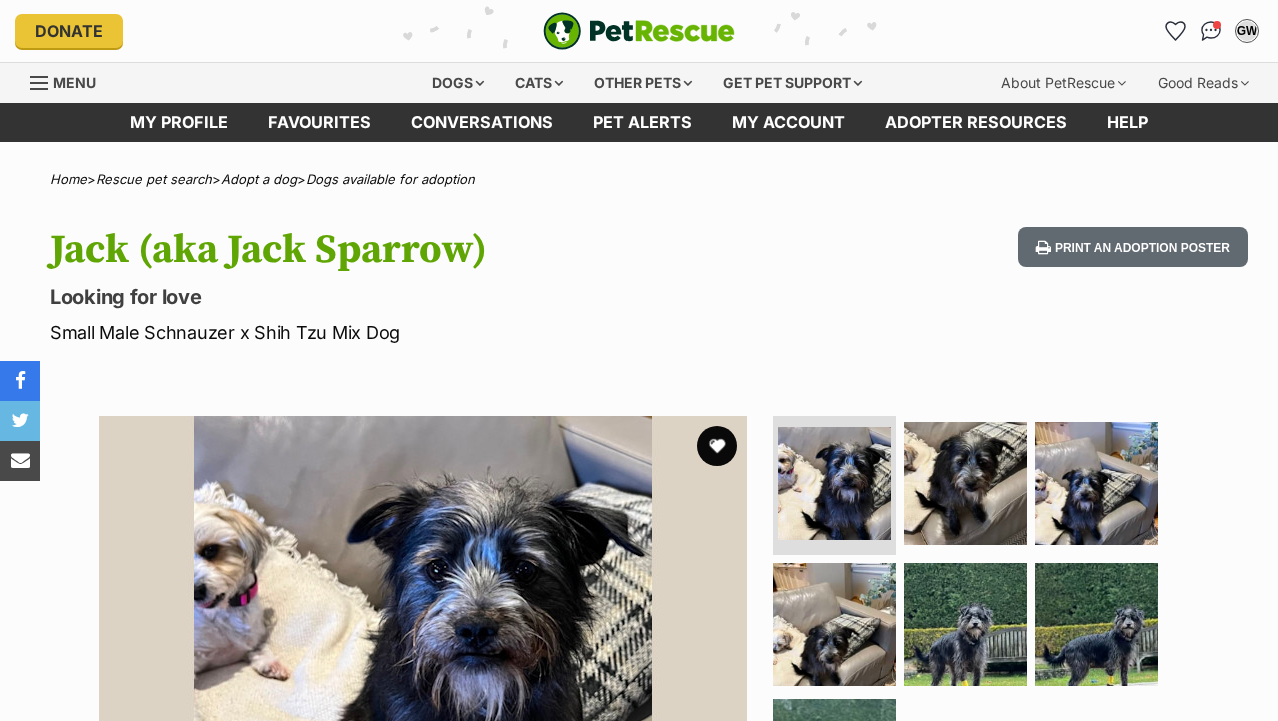 scroll, scrollTop: 0, scrollLeft: 0, axis: both 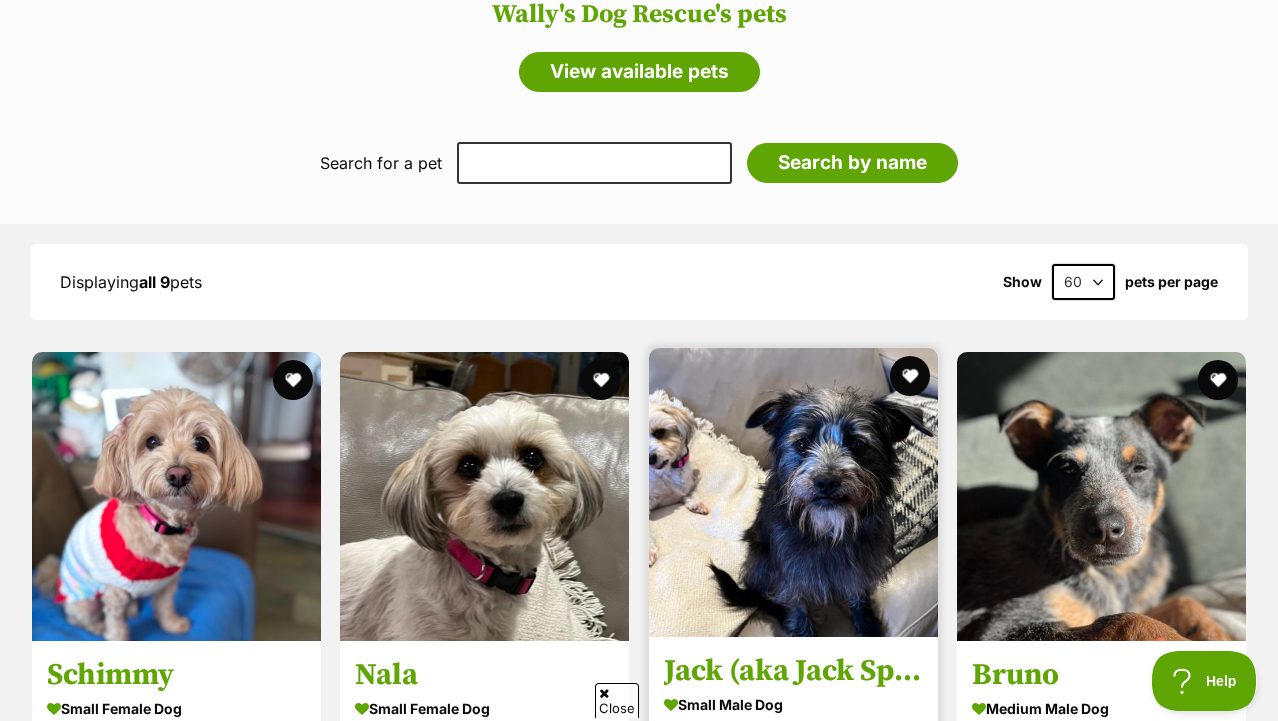 click at bounding box center [793, 492] 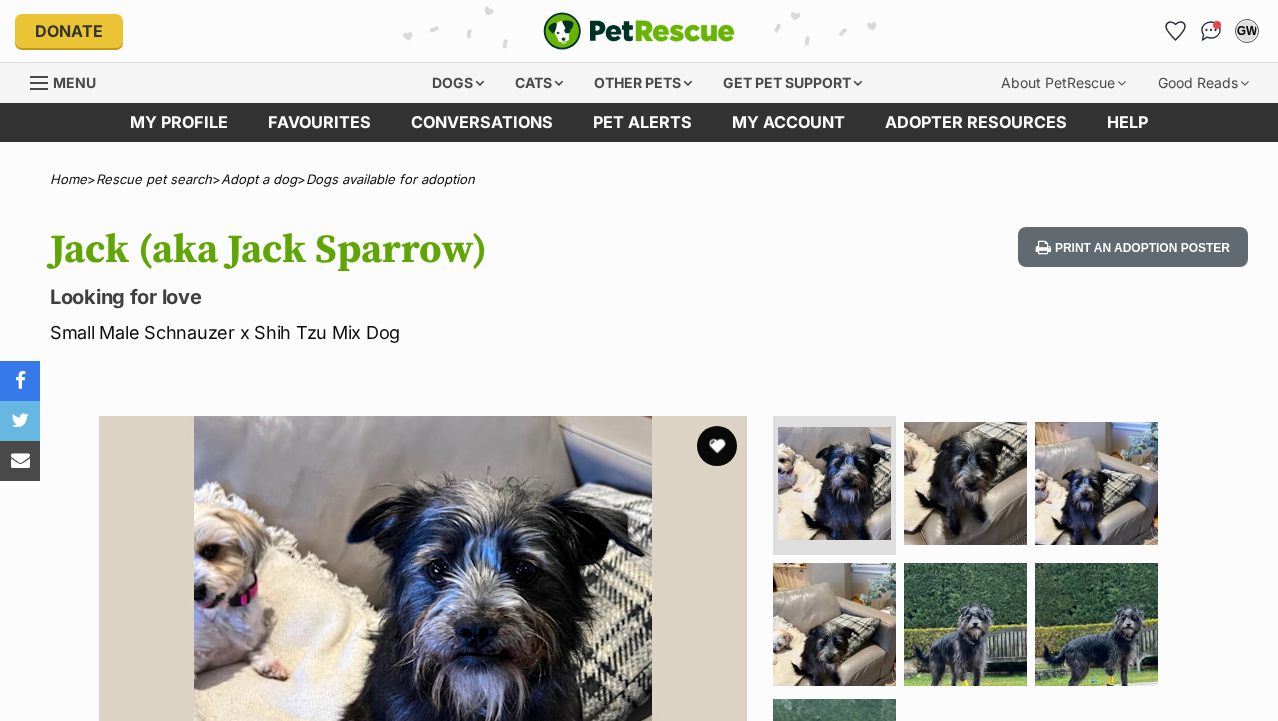 scroll, scrollTop: 0, scrollLeft: 0, axis: both 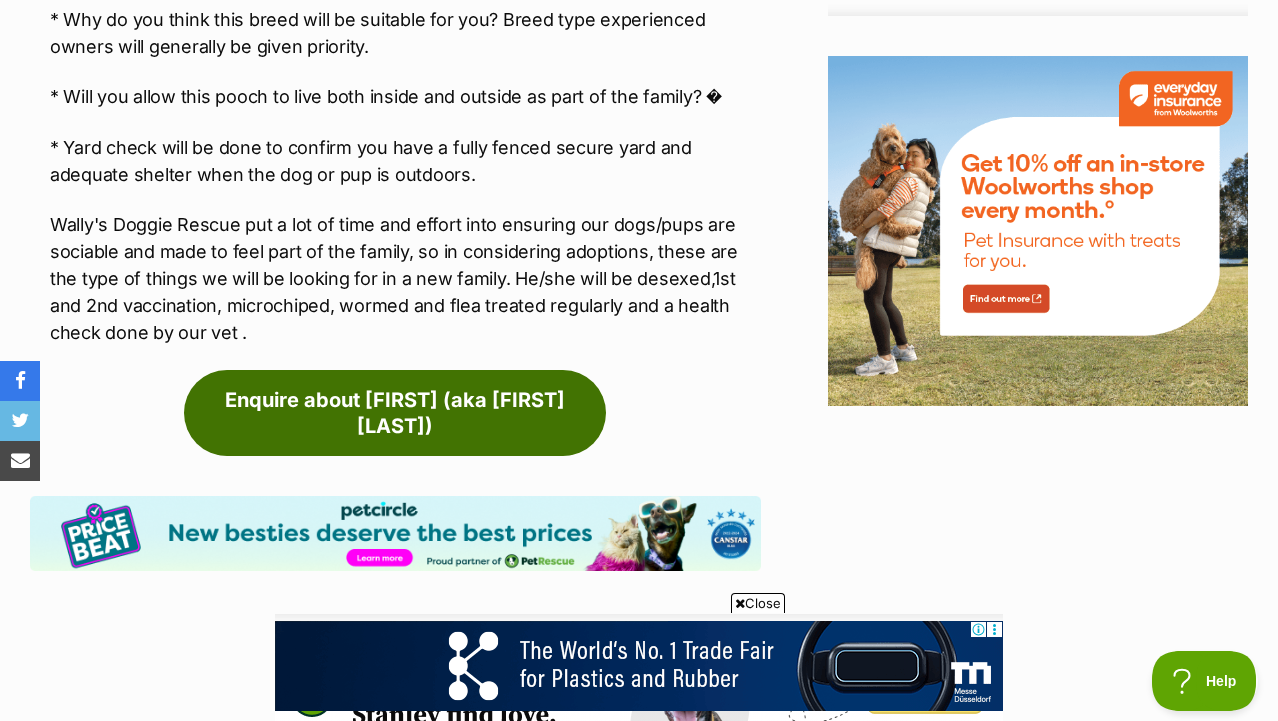 click on "Enquire about Jack (aka Jack Sparrow)" at bounding box center (395, 413) 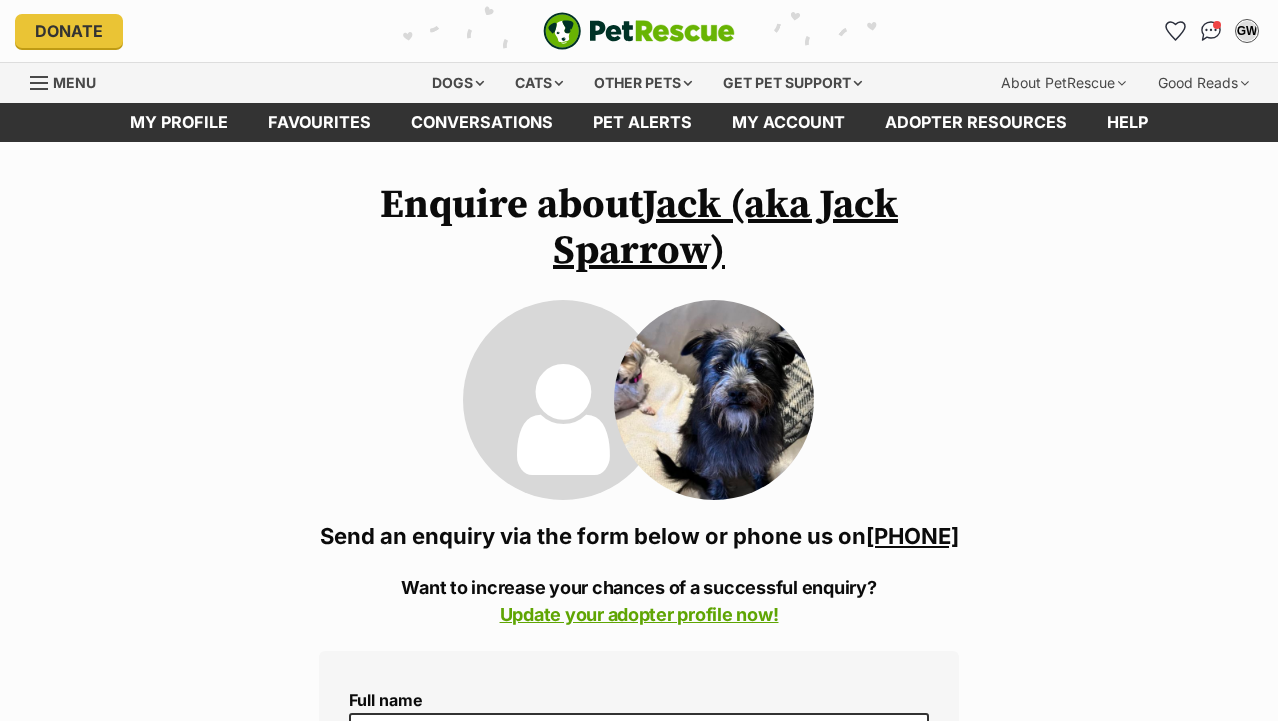 scroll, scrollTop: 0, scrollLeft: 0, axis: both 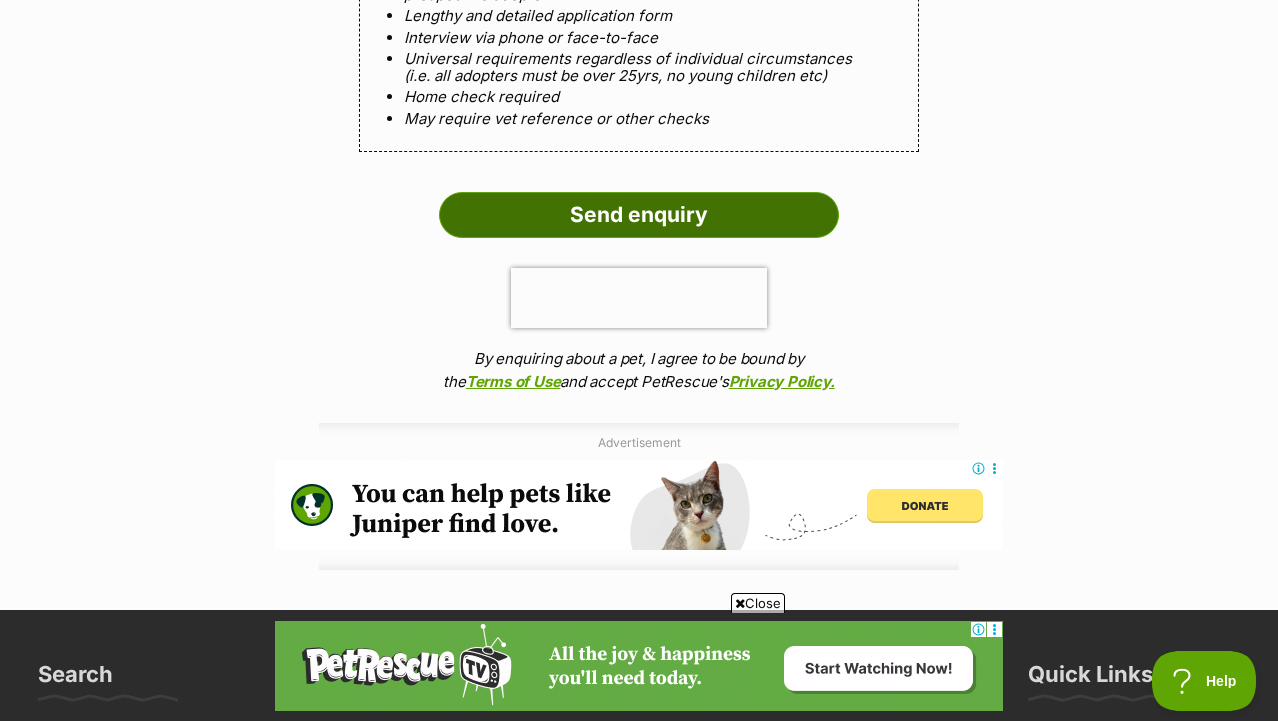click on "Send enquiry" at bounding box center [639, 215] 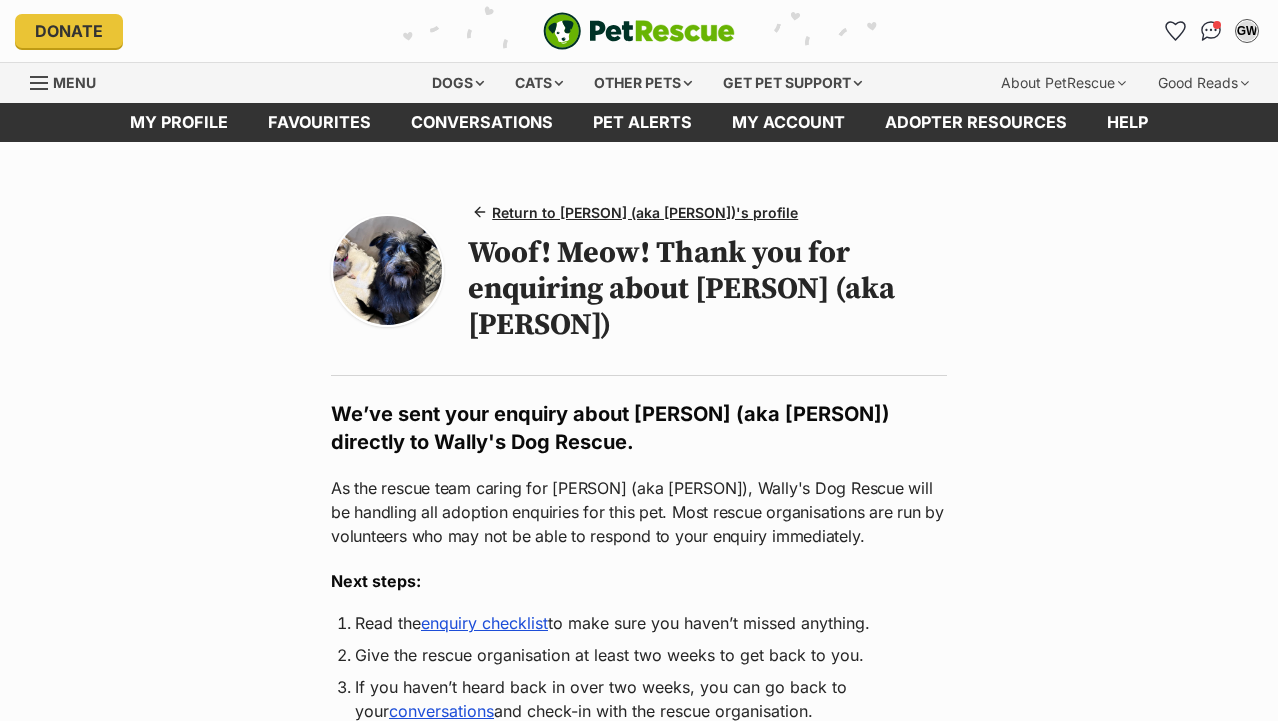 scroll, scrollTop: 0, scrollLeft: 0, axis: both 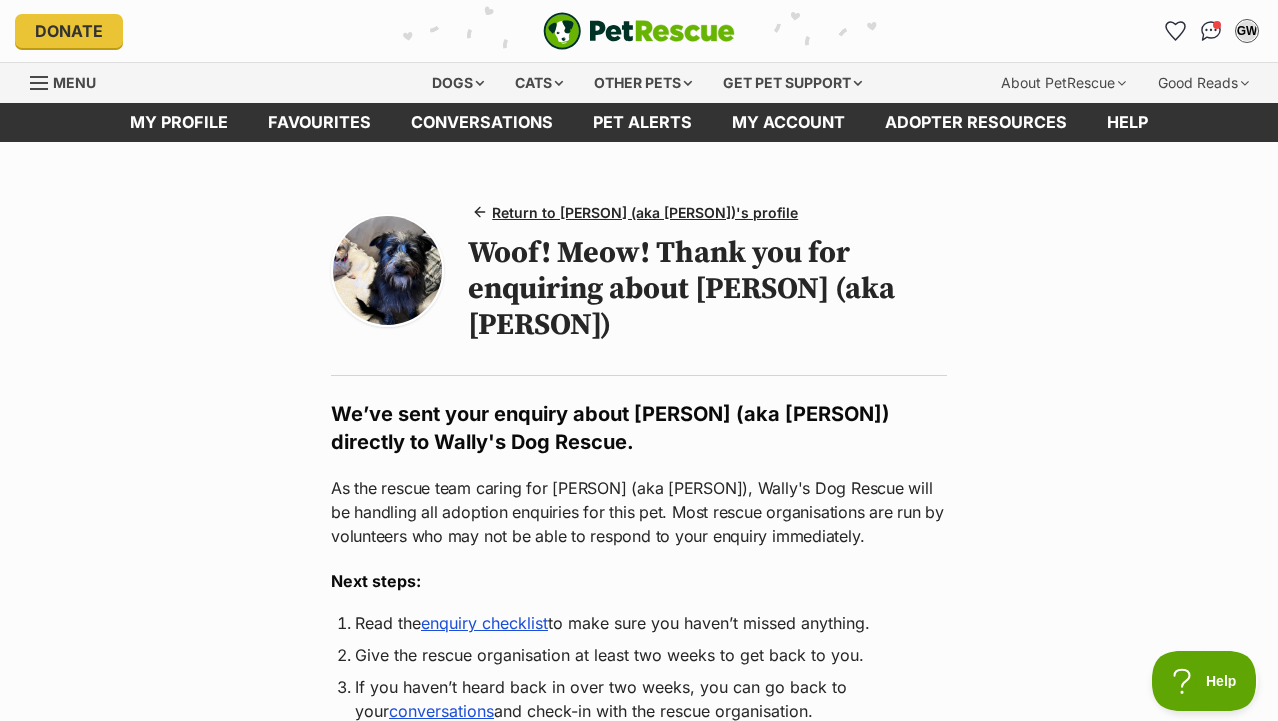 click at bounding box center [387, 270] 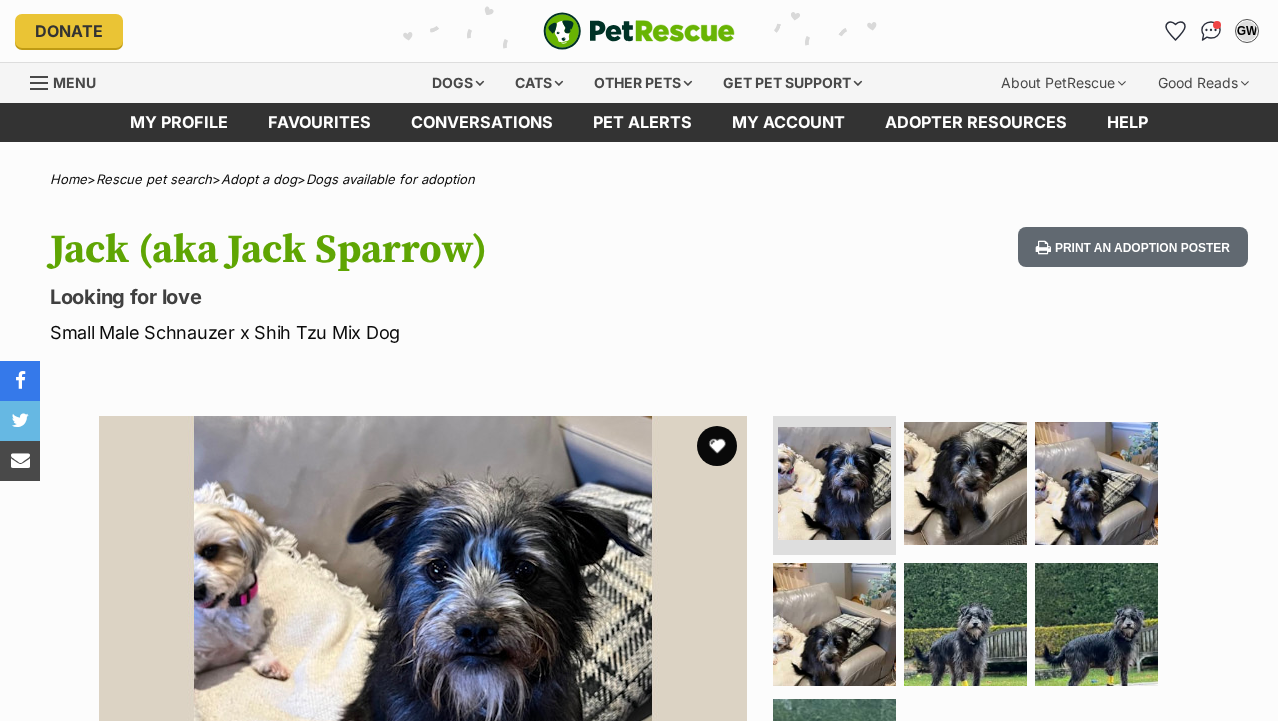scroll, scrollTop: 0, scrollLeft: 0, axis: both 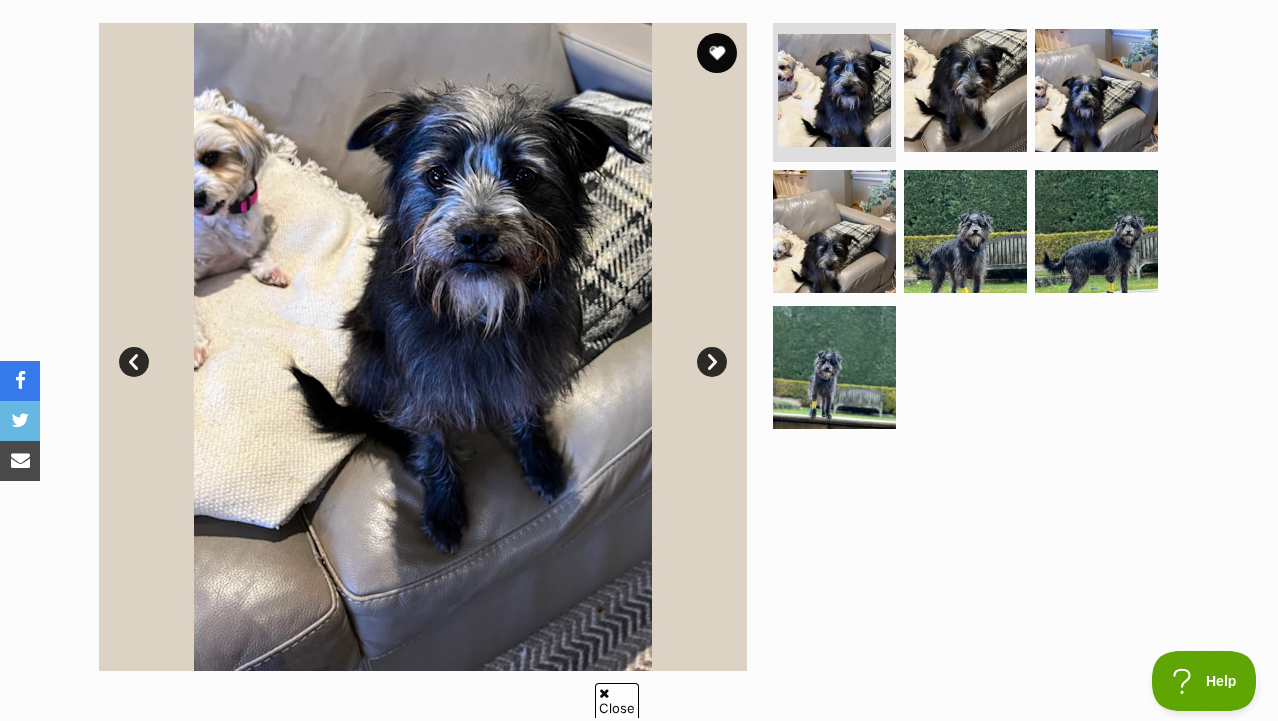 click on "Next" at bounding box center [712, 362] 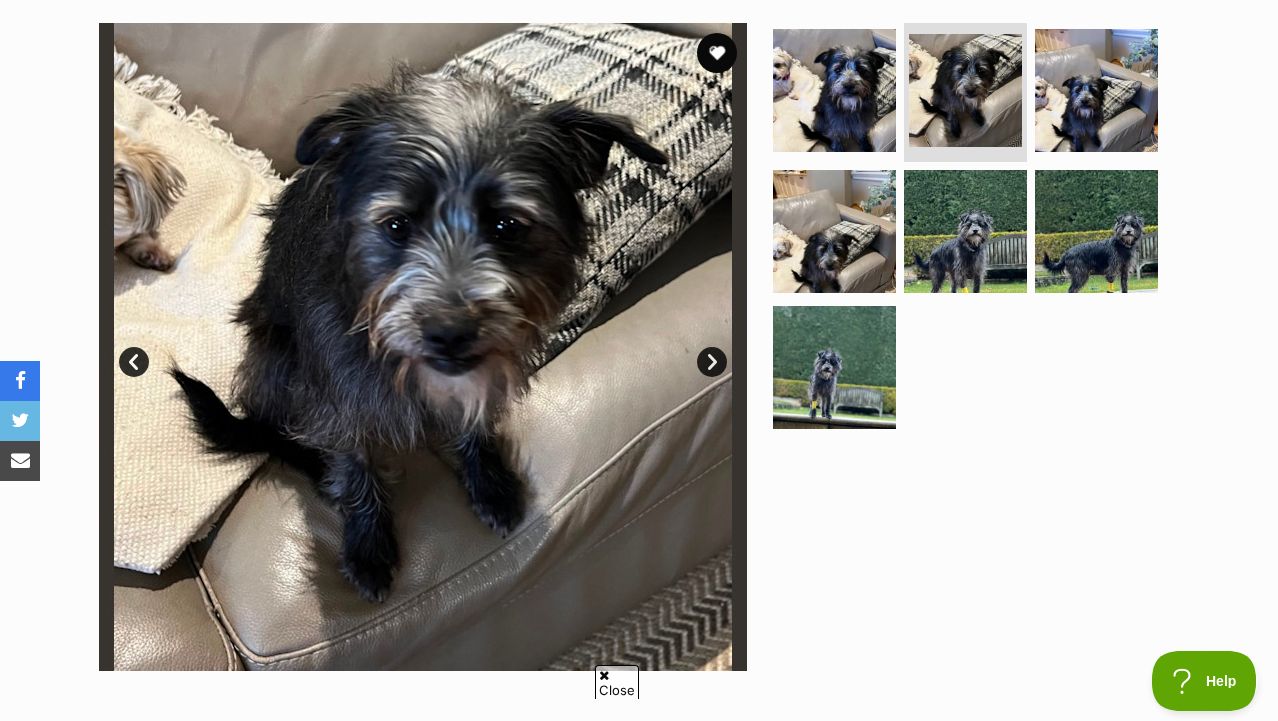 scroll, scrollTop: 0, scrollLeft: 0, axis: both 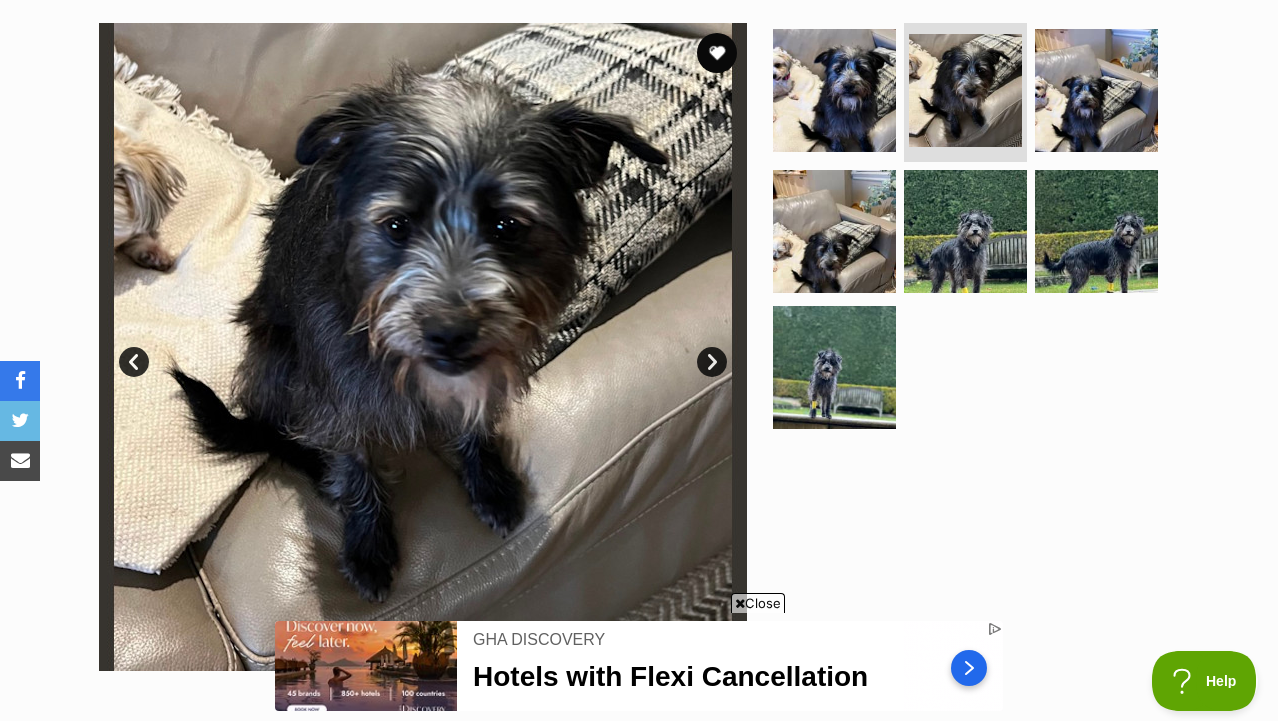 click on "Next" at bounding box center (712, 362) 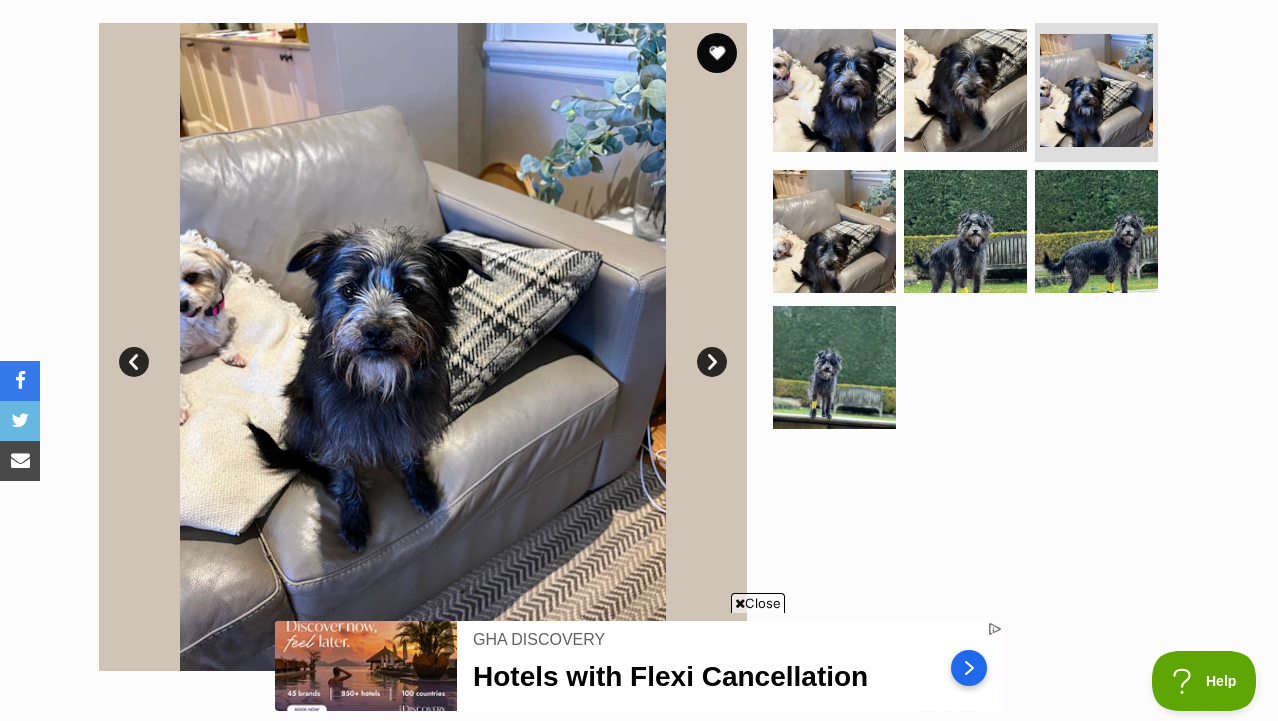 click on "Next" at bounding box center (712, 362) 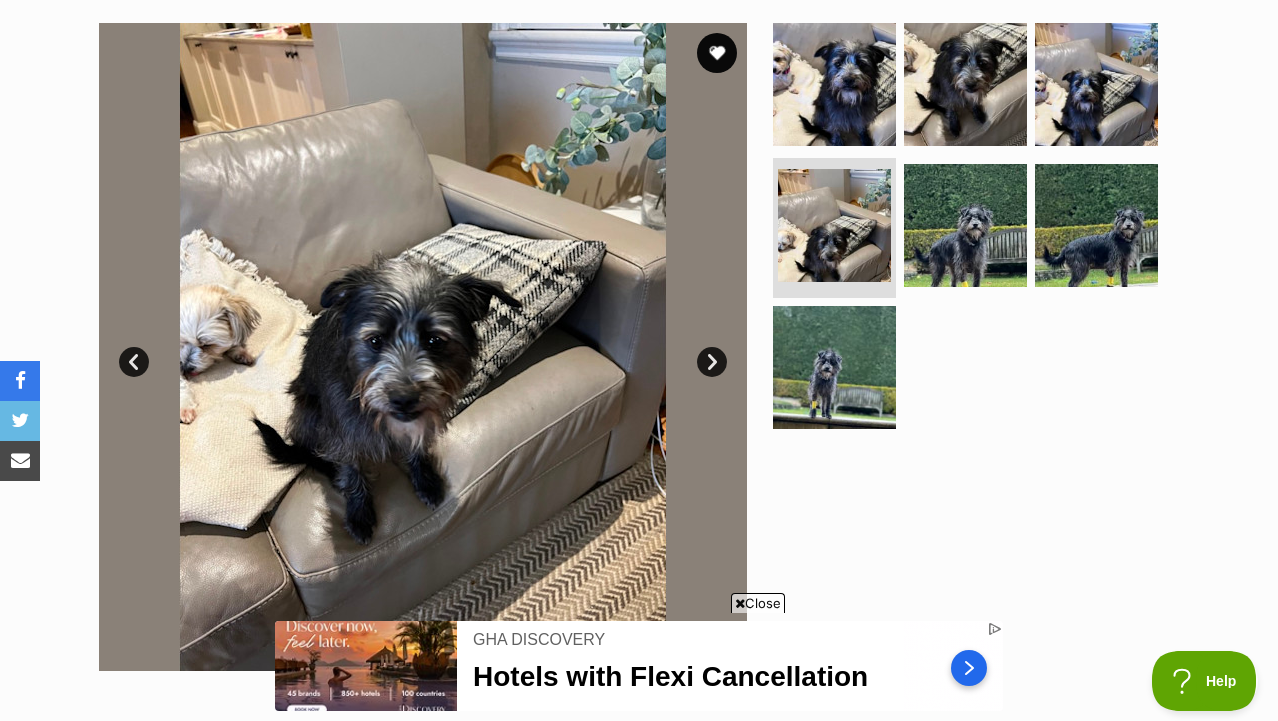 click on "Next" at bounding box center (712, 362) 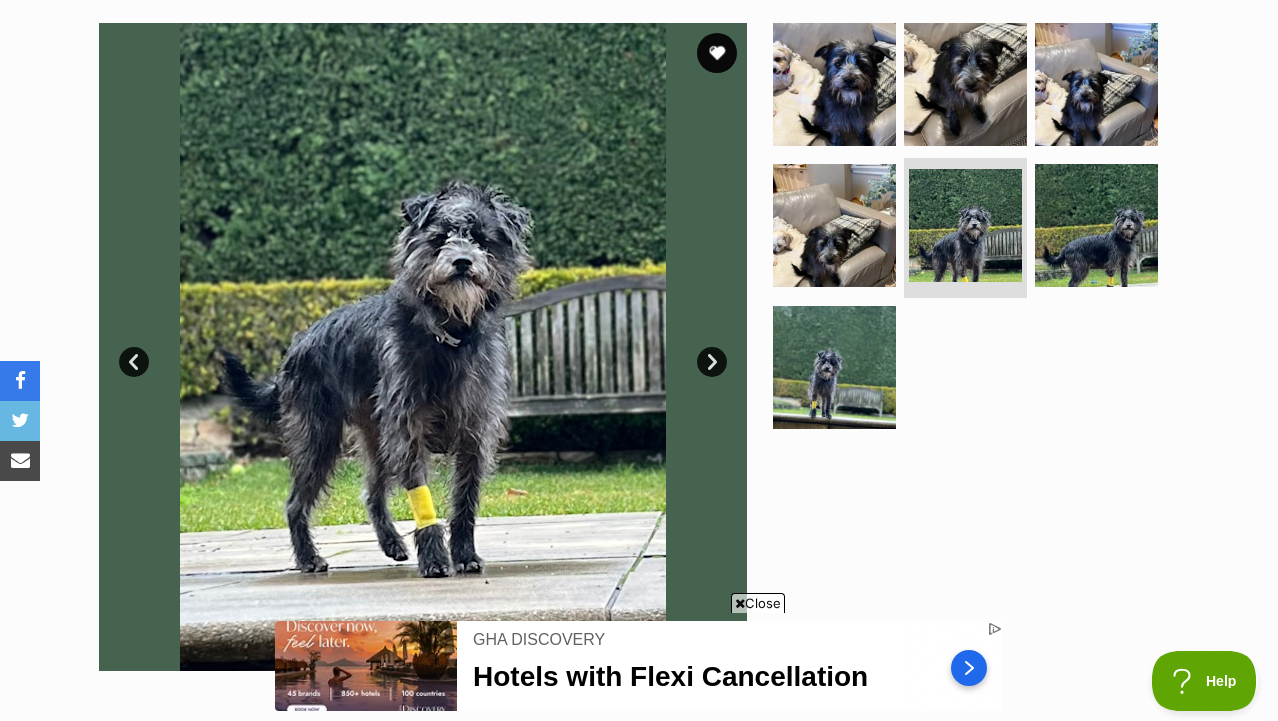 click on "Next" at bounding box center (712, 362) 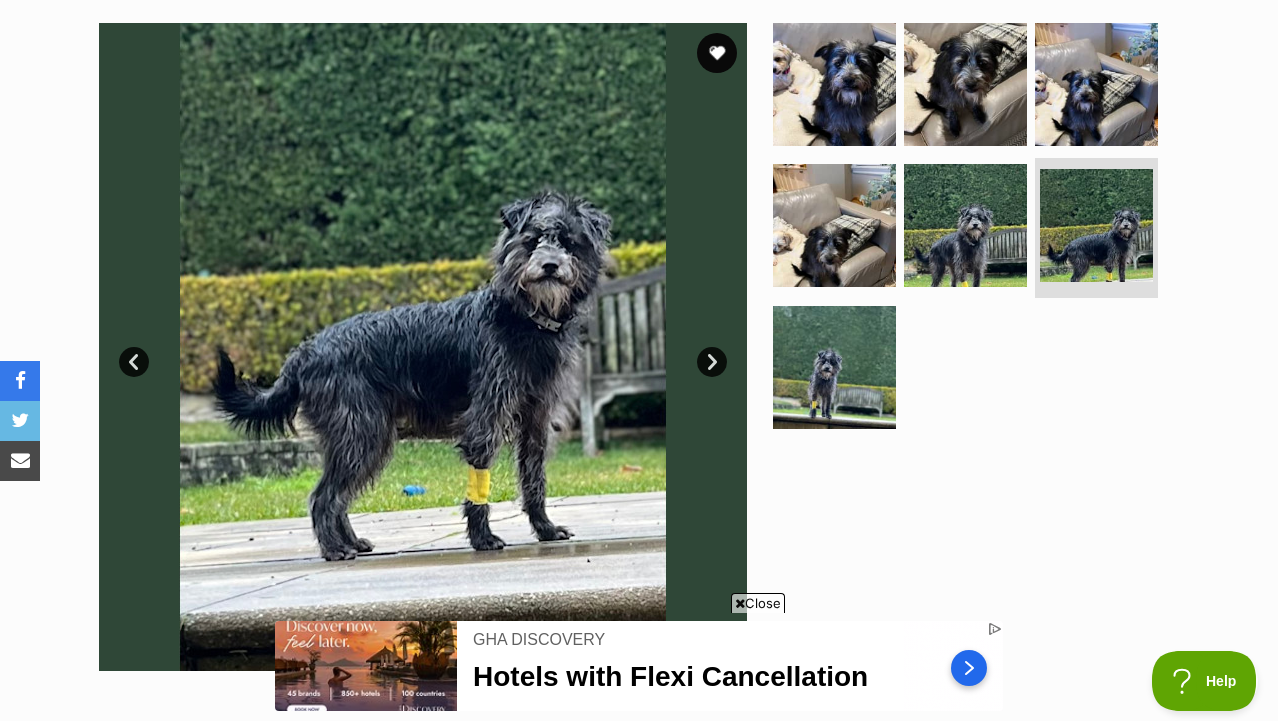 click on "Next" at bounding box center (712, 362) 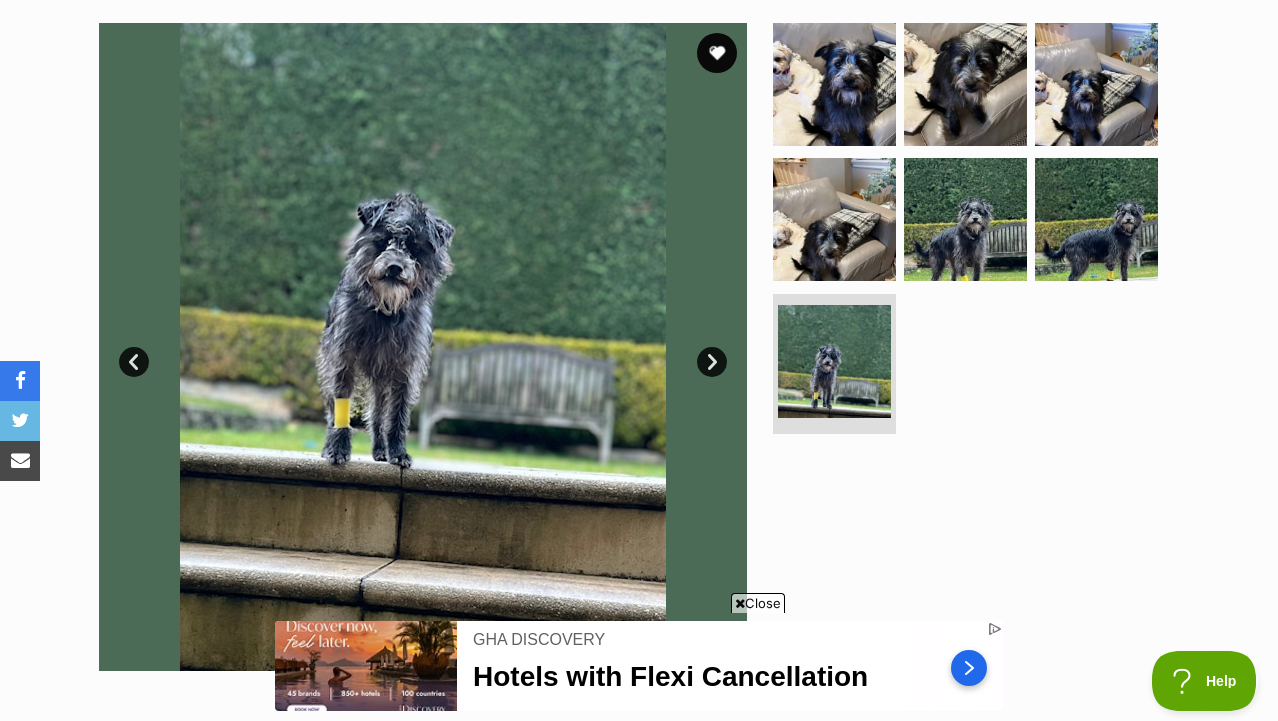 click on "Next" at bounding box center (712, 362) 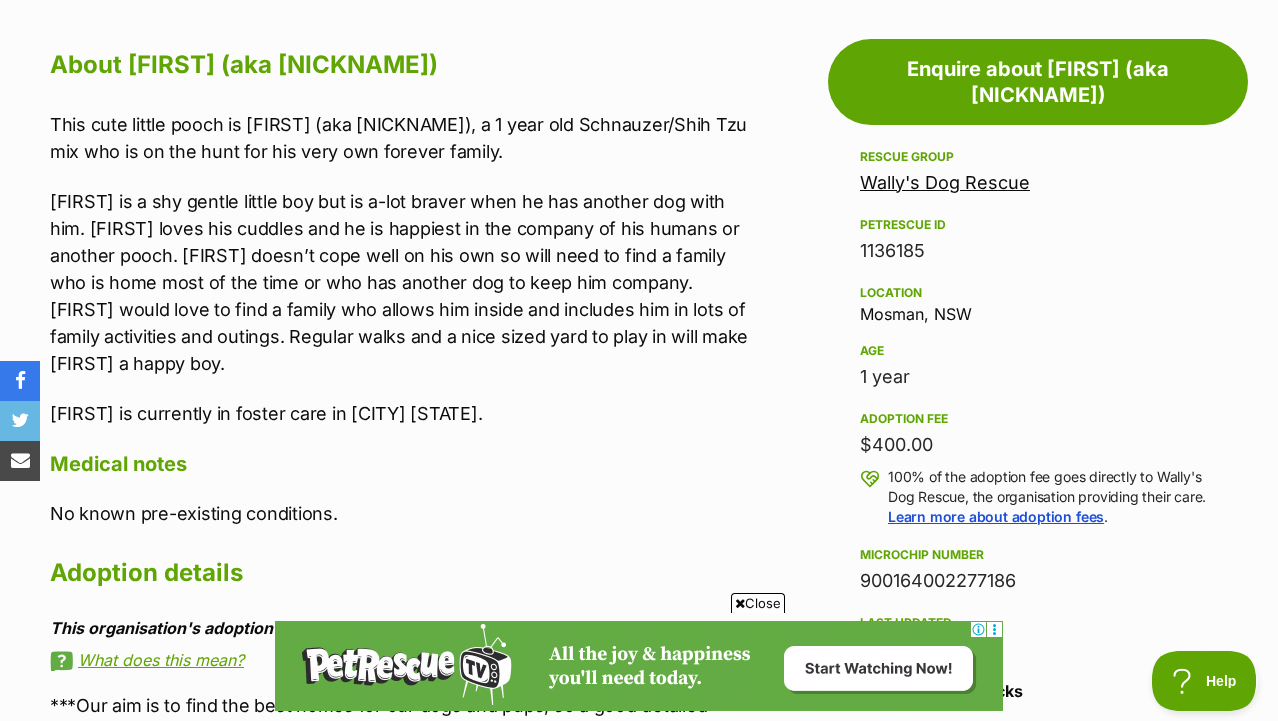 scroll, scrollTop: 1085, scrollLeft: 0, axis: vertical 